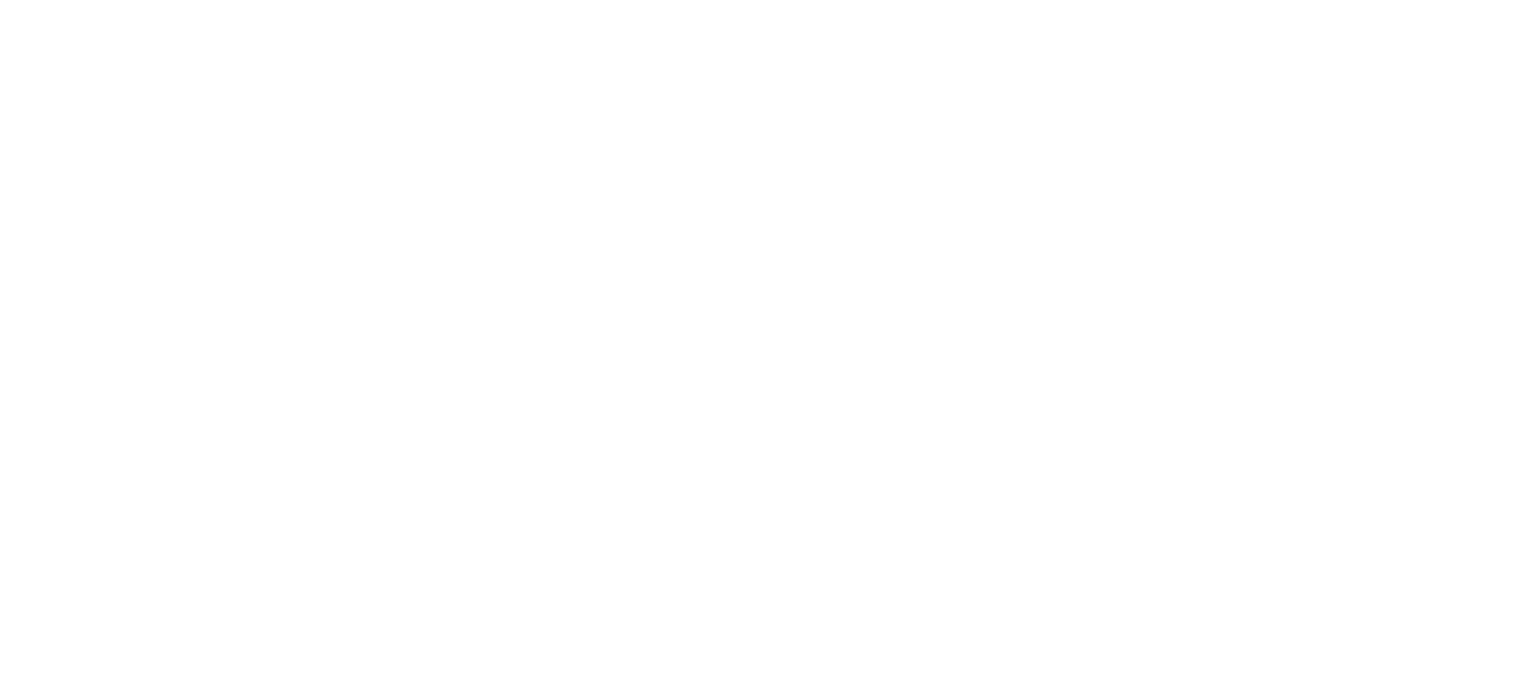 scroll, scrollTop: 0, scrollLeft: 0, axis: both 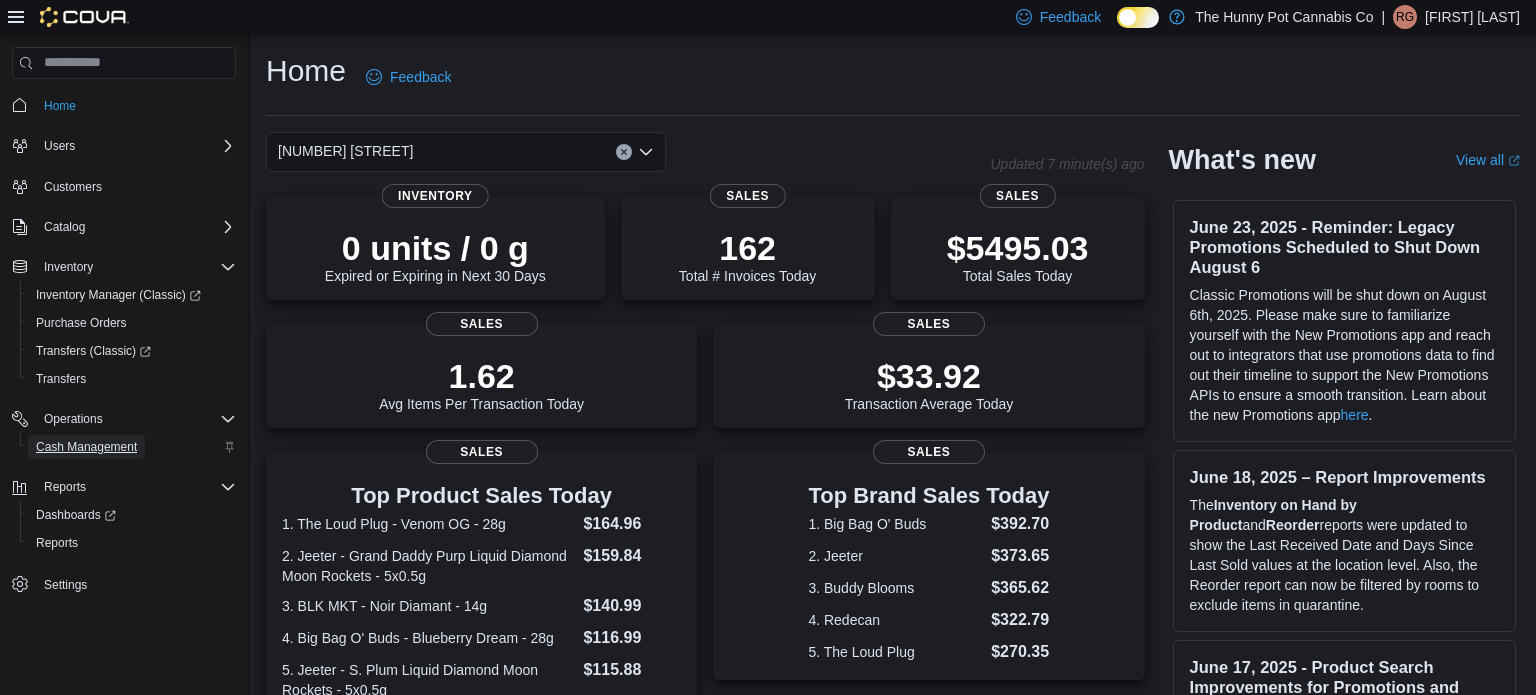 click on "Cash Management" at bounding box center [86, 447] 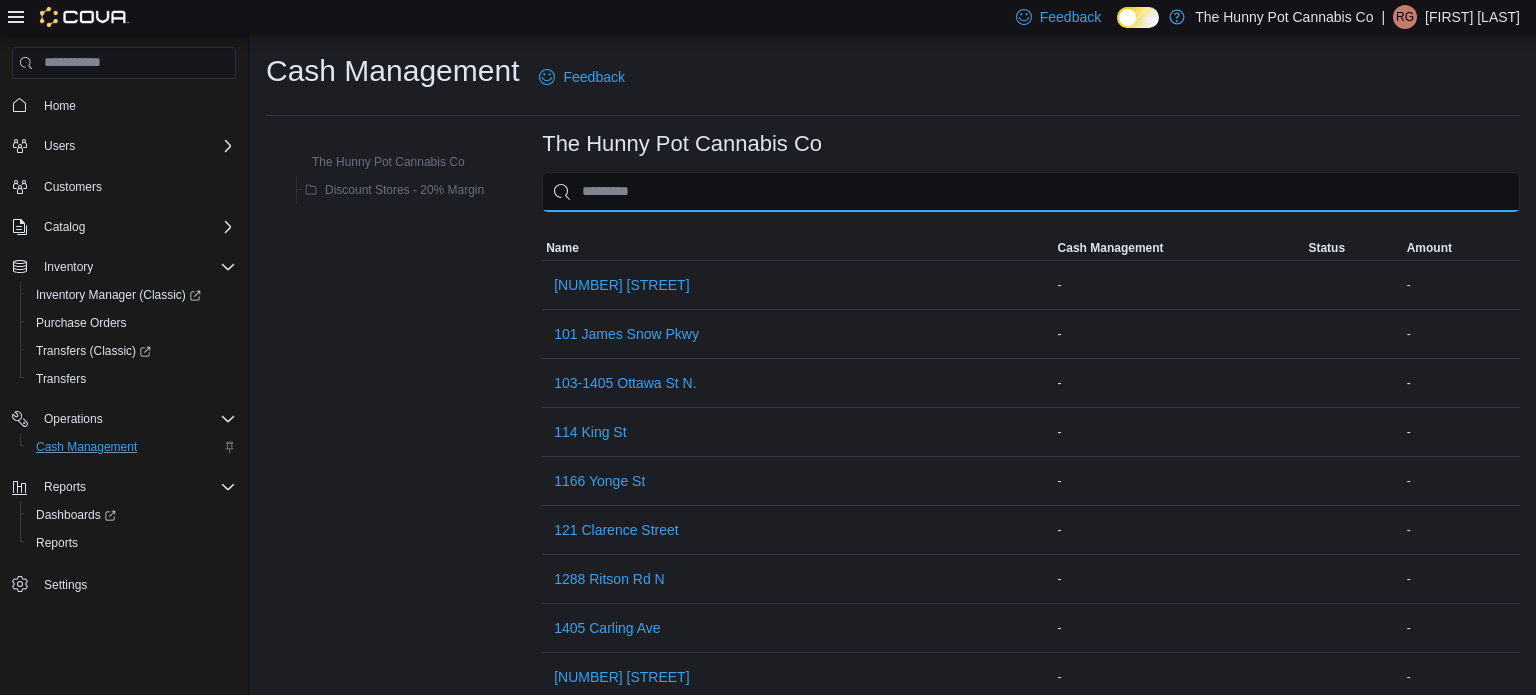click at bounding box center [1031, 192] 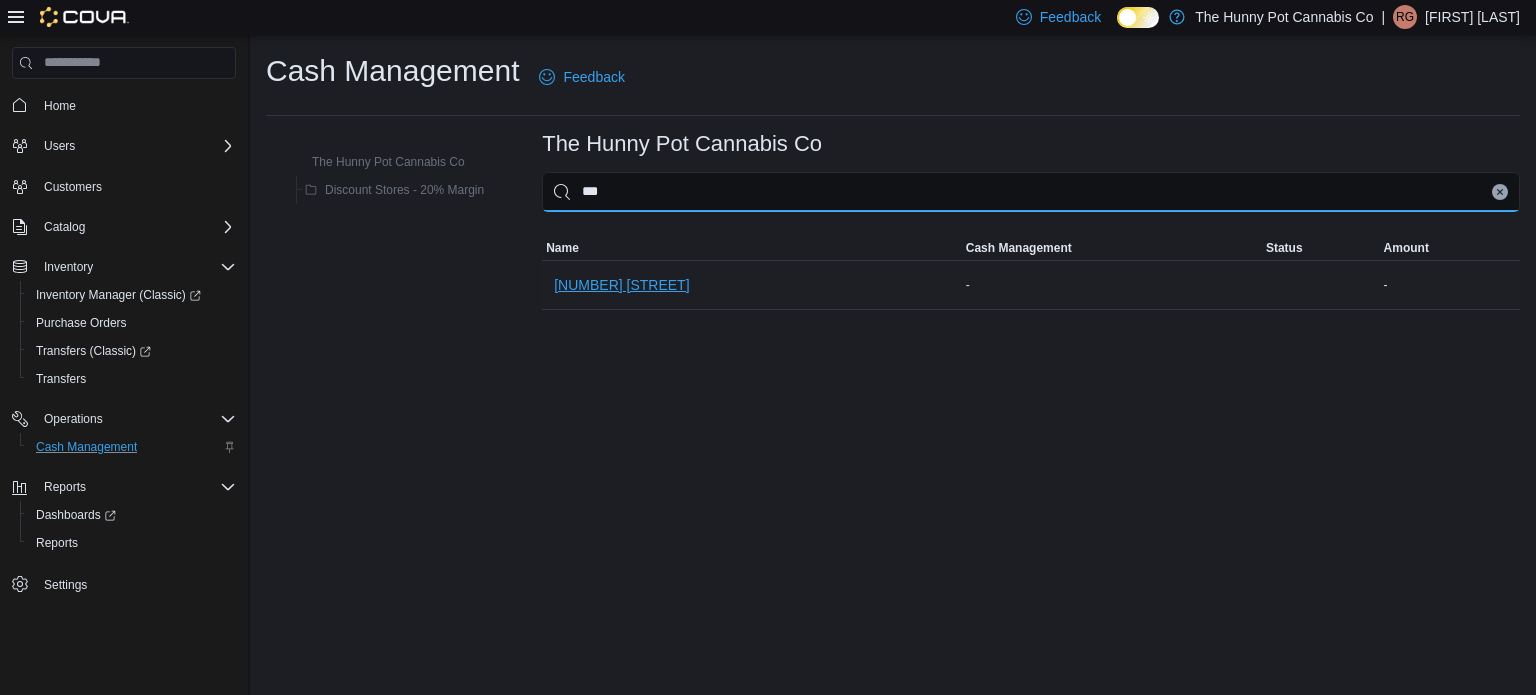 type on "***" 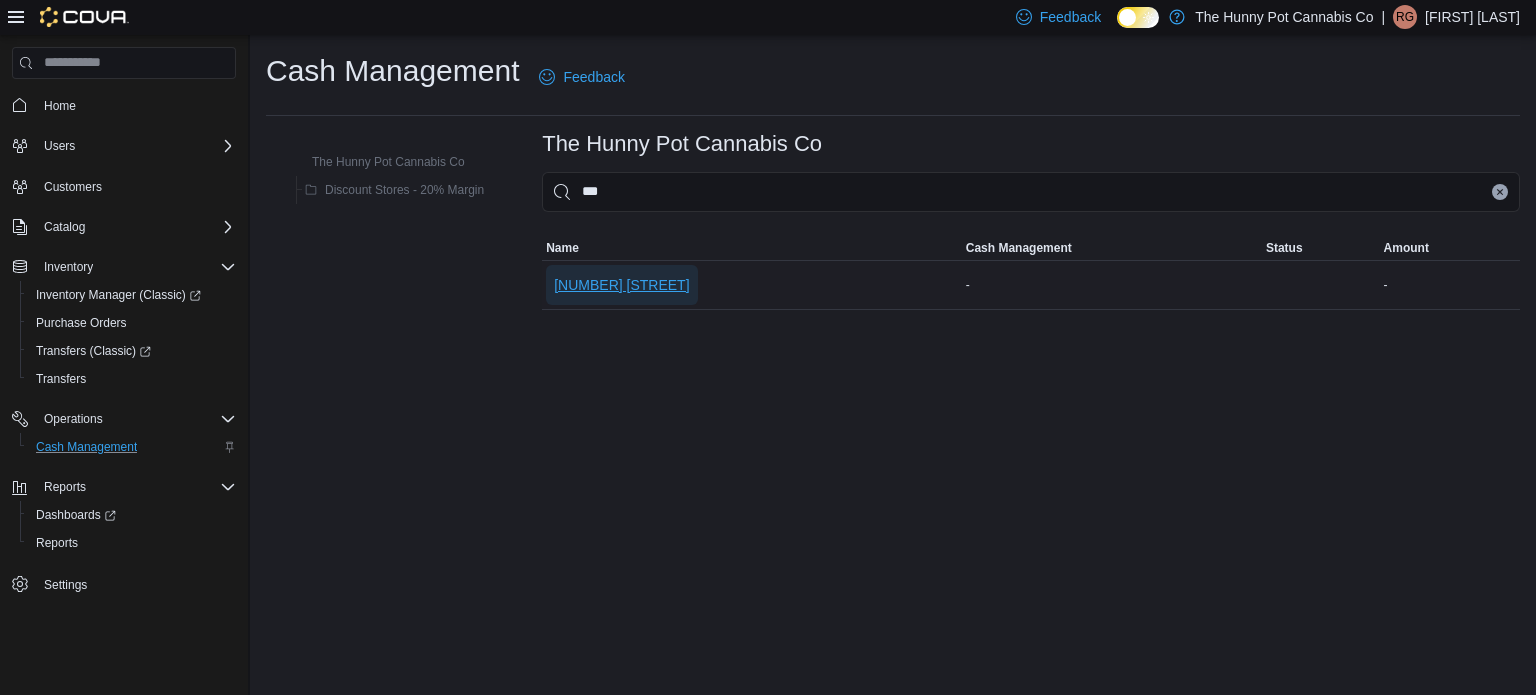 click on "[NUMBER] [STREET]" at bounding box center (621, 285) 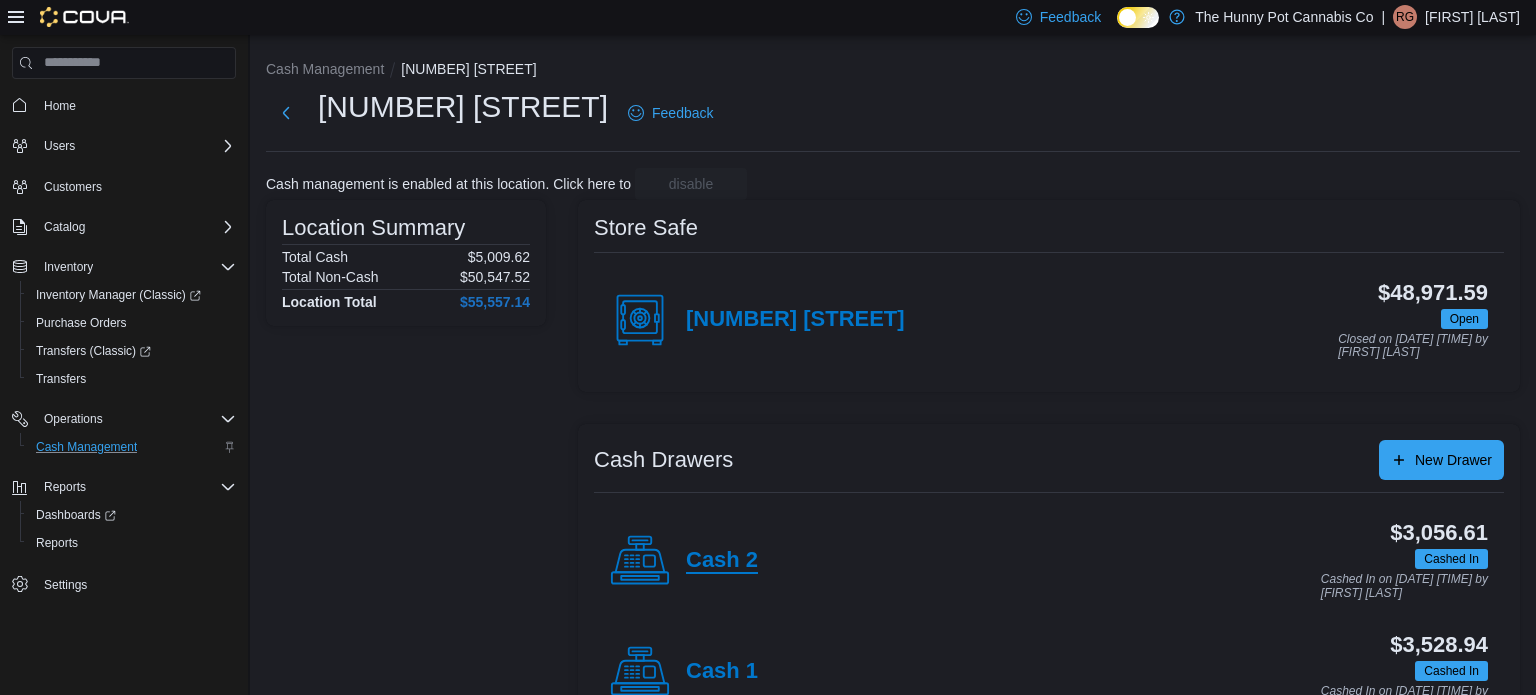 click on "Cash 2" at bounding box center [722, 561] 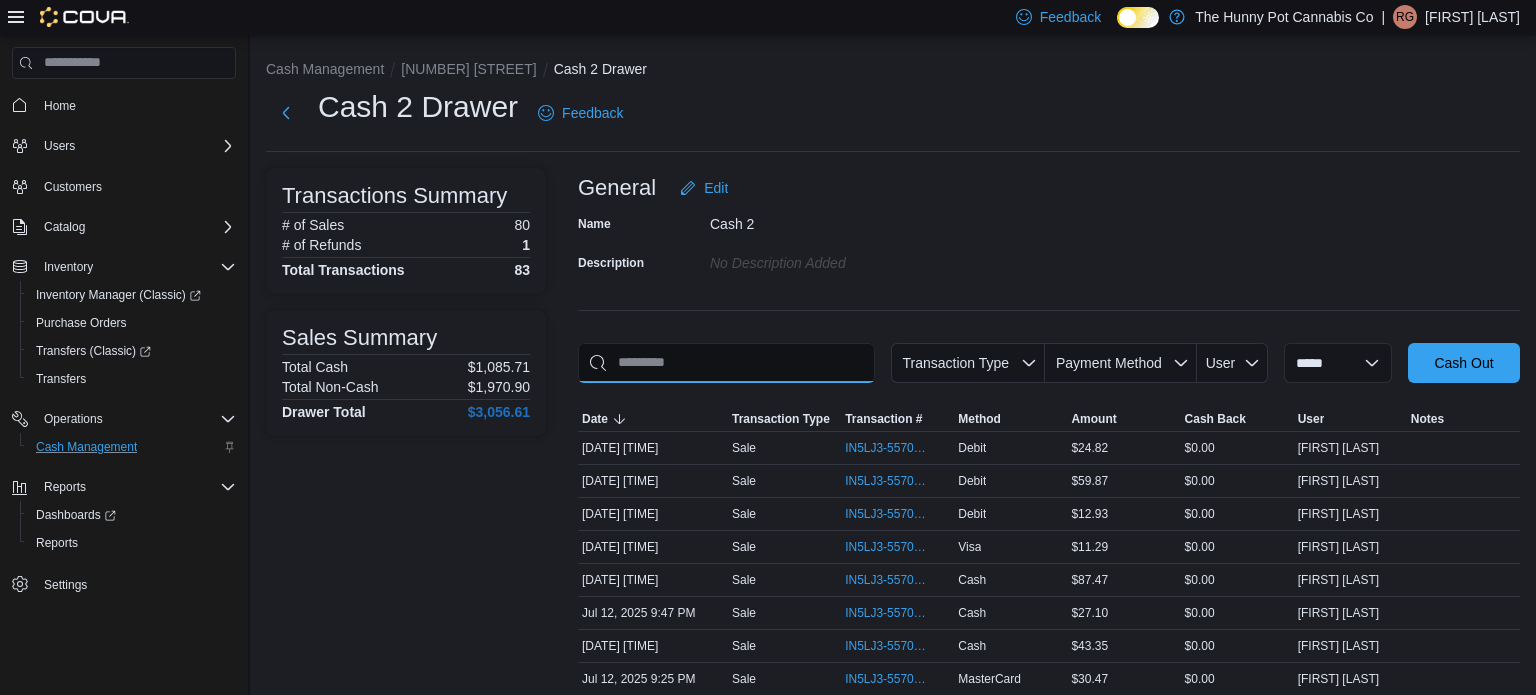 click at bounding box center (726, 363) 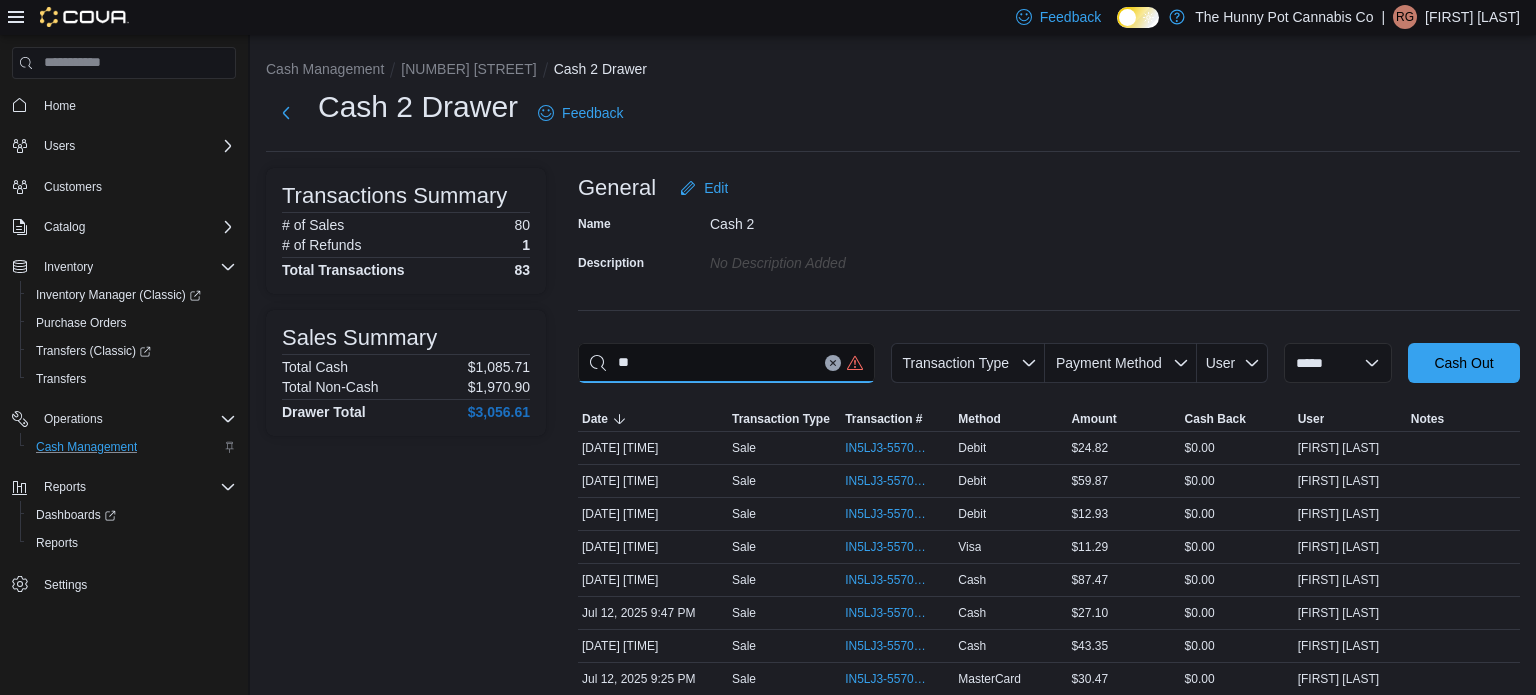 type on "*" 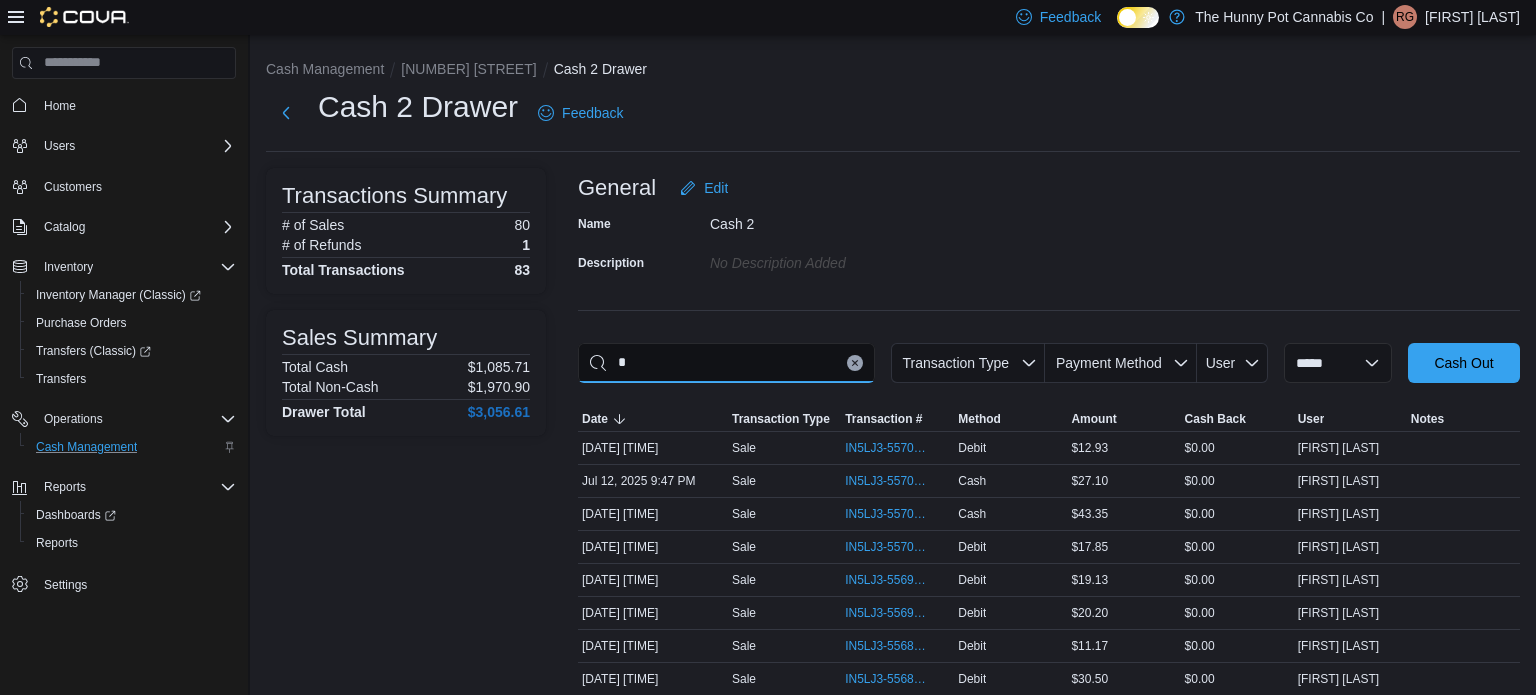 type 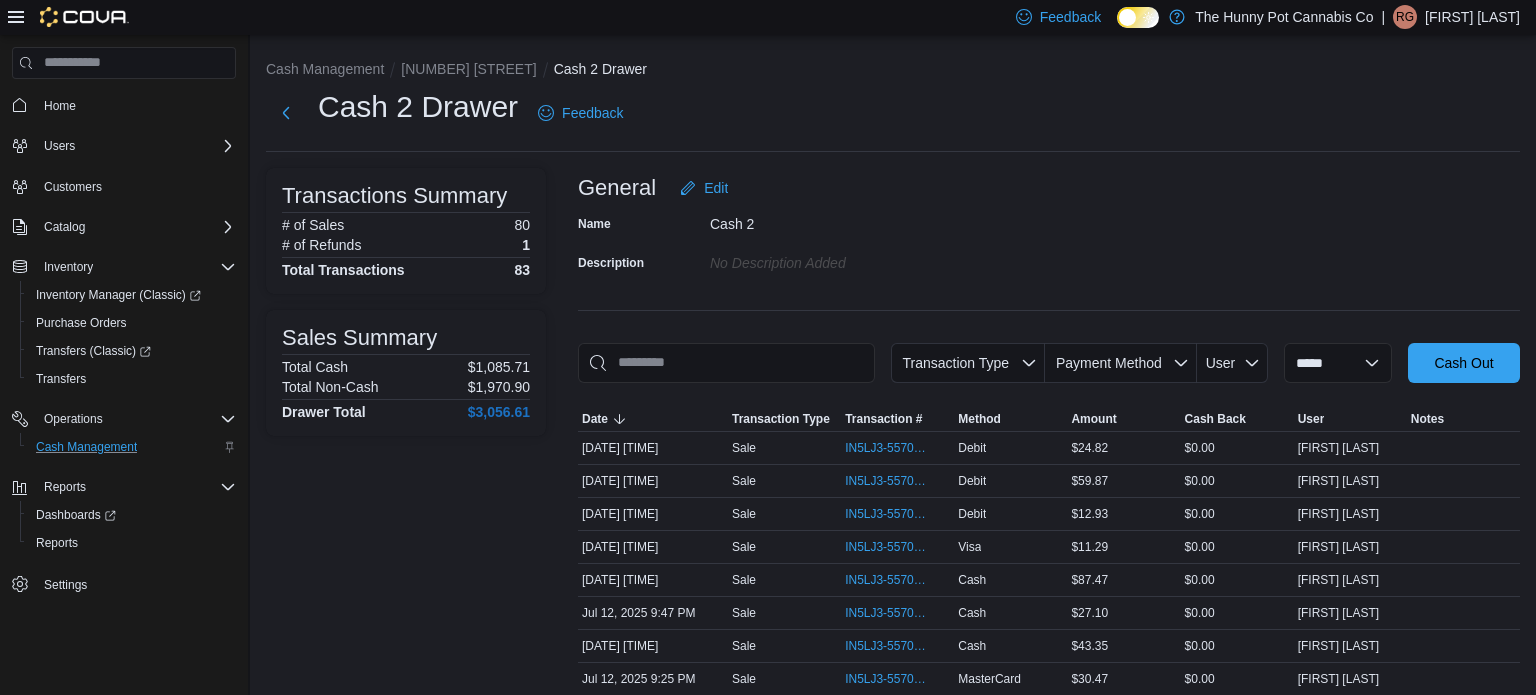 scroll, scrollTop: 1019, scrollLeft: 0, axis: vertical 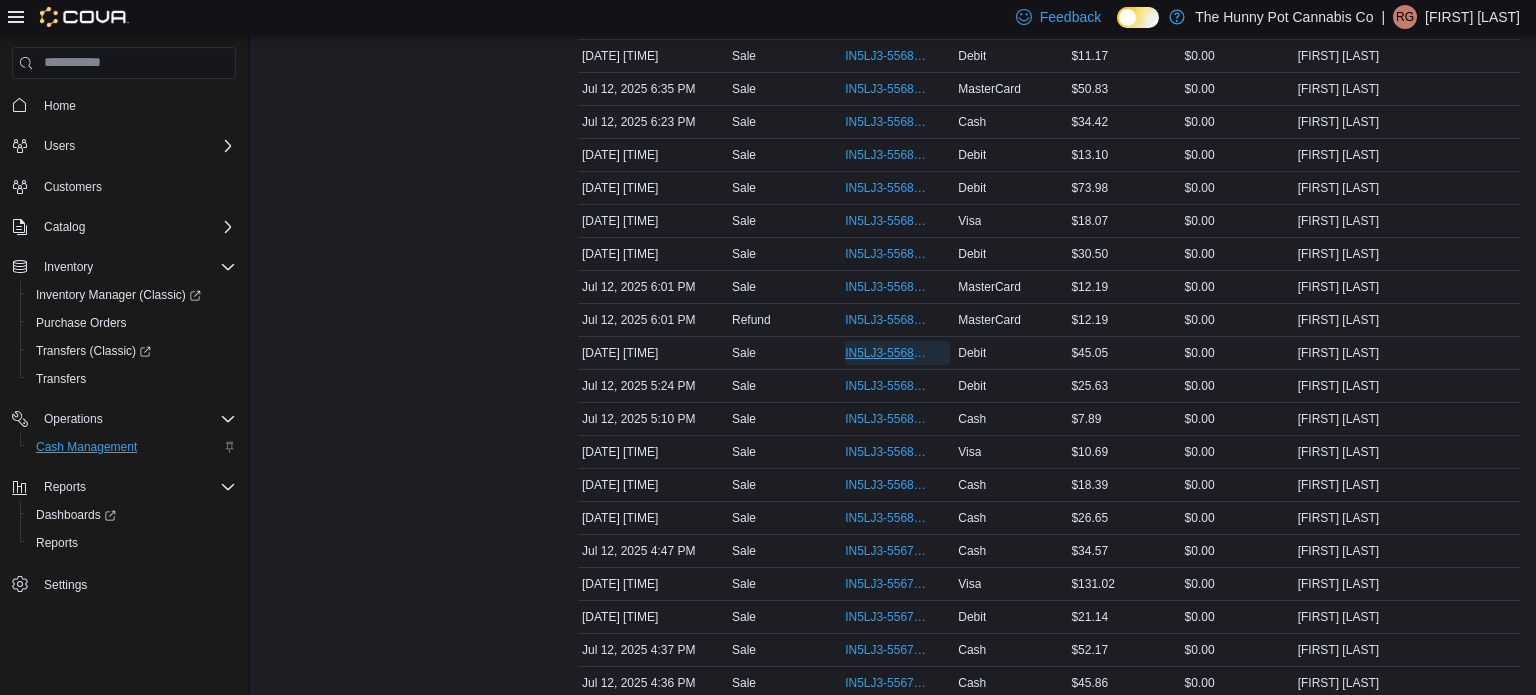 click on "IN5LJ3-5568408" at bounding box center (887, 353) 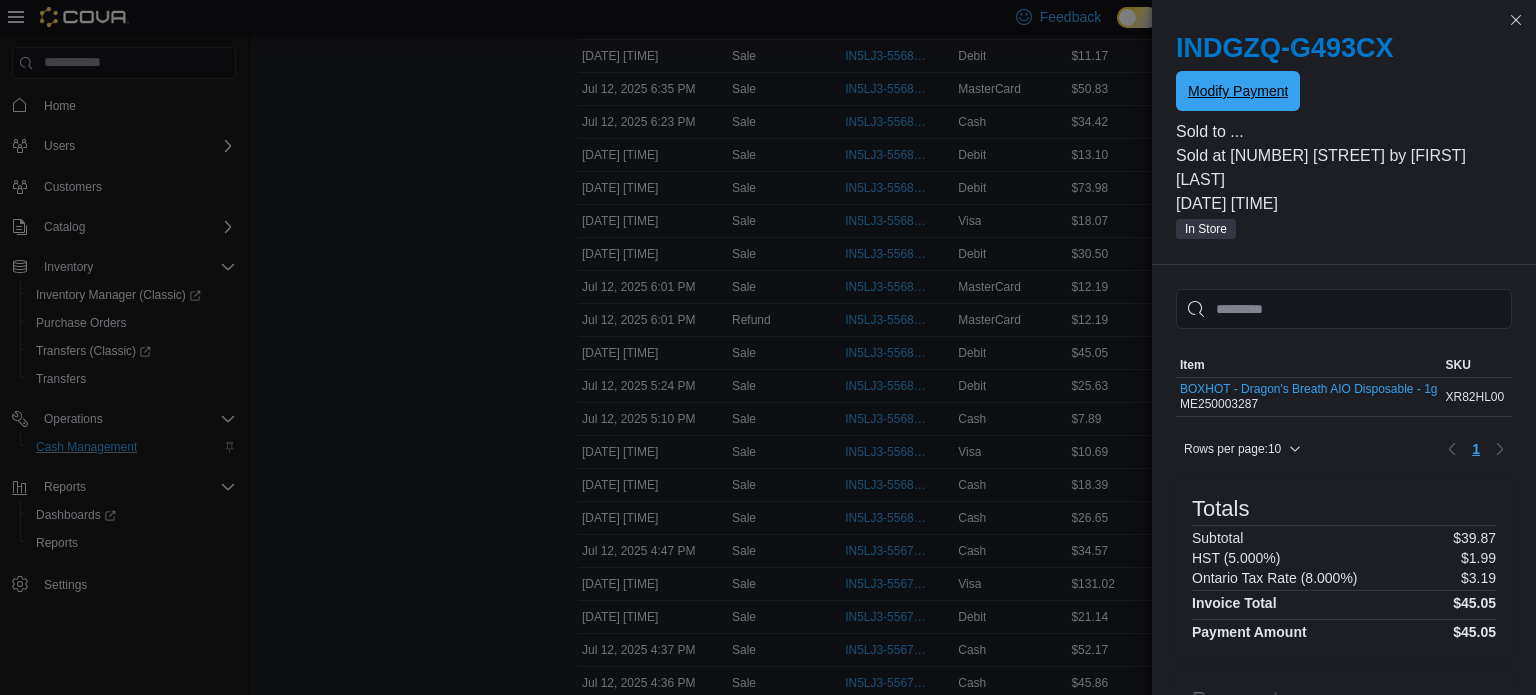 click on "Modify Payment" at bounding box center (1238, 91) 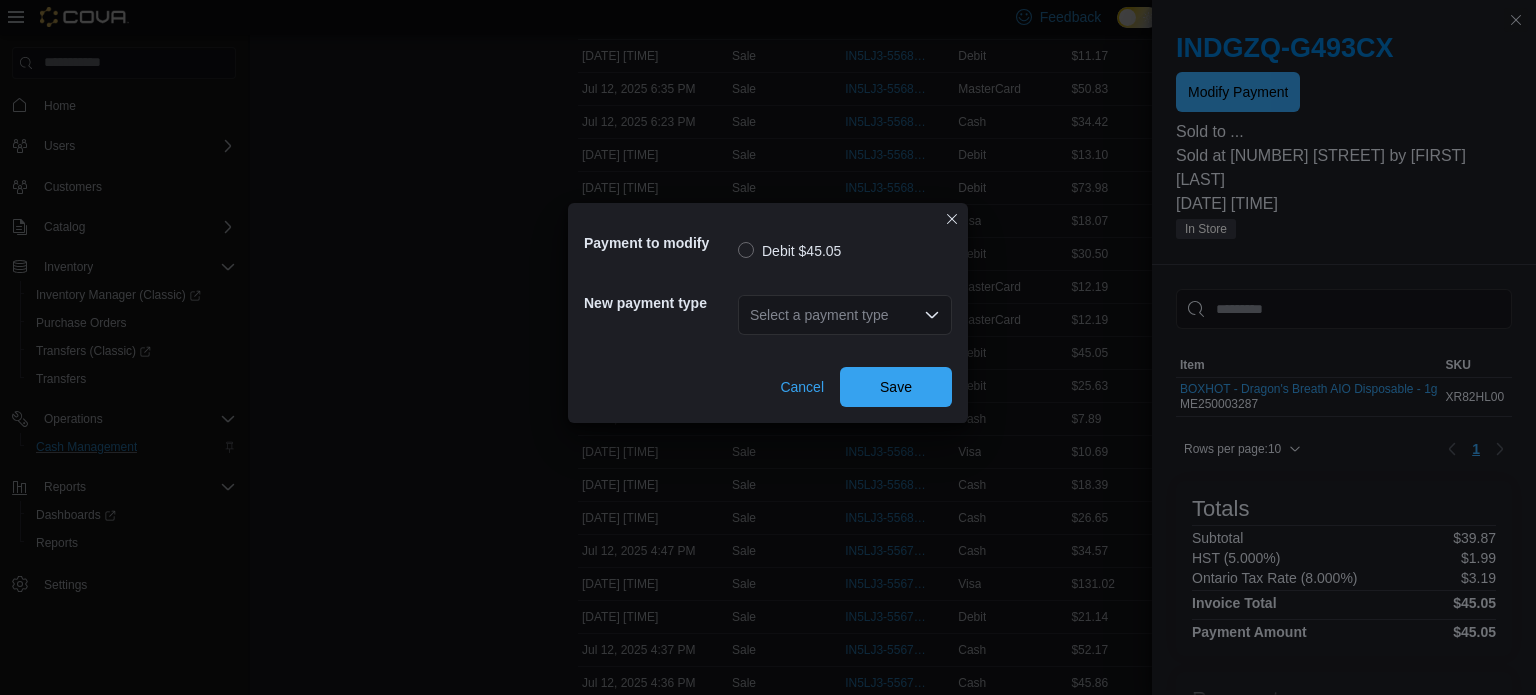 click on "Select a payment type" at bounding box center [845, 315] 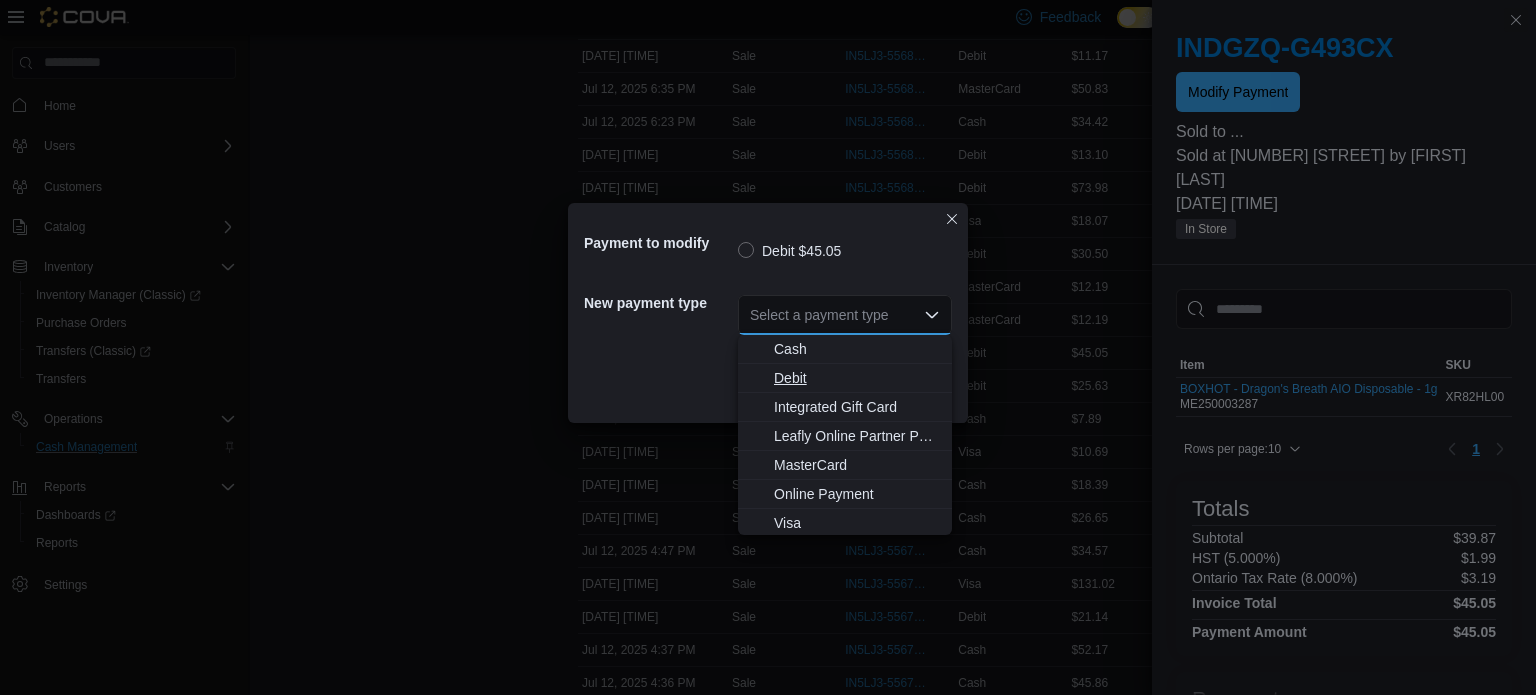 click on "Debit" at bounding box center (857, 378) 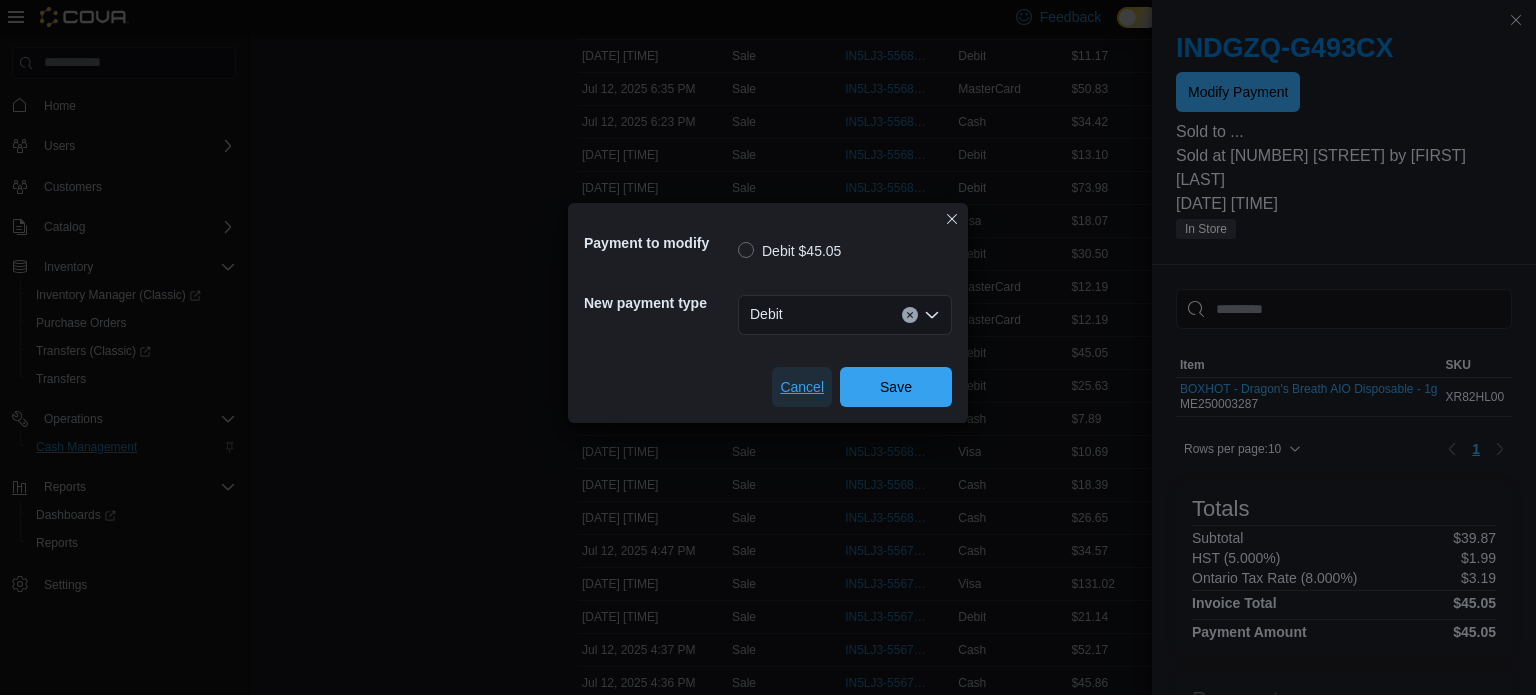 click on "Cancel" at bounding box center (802, 387) 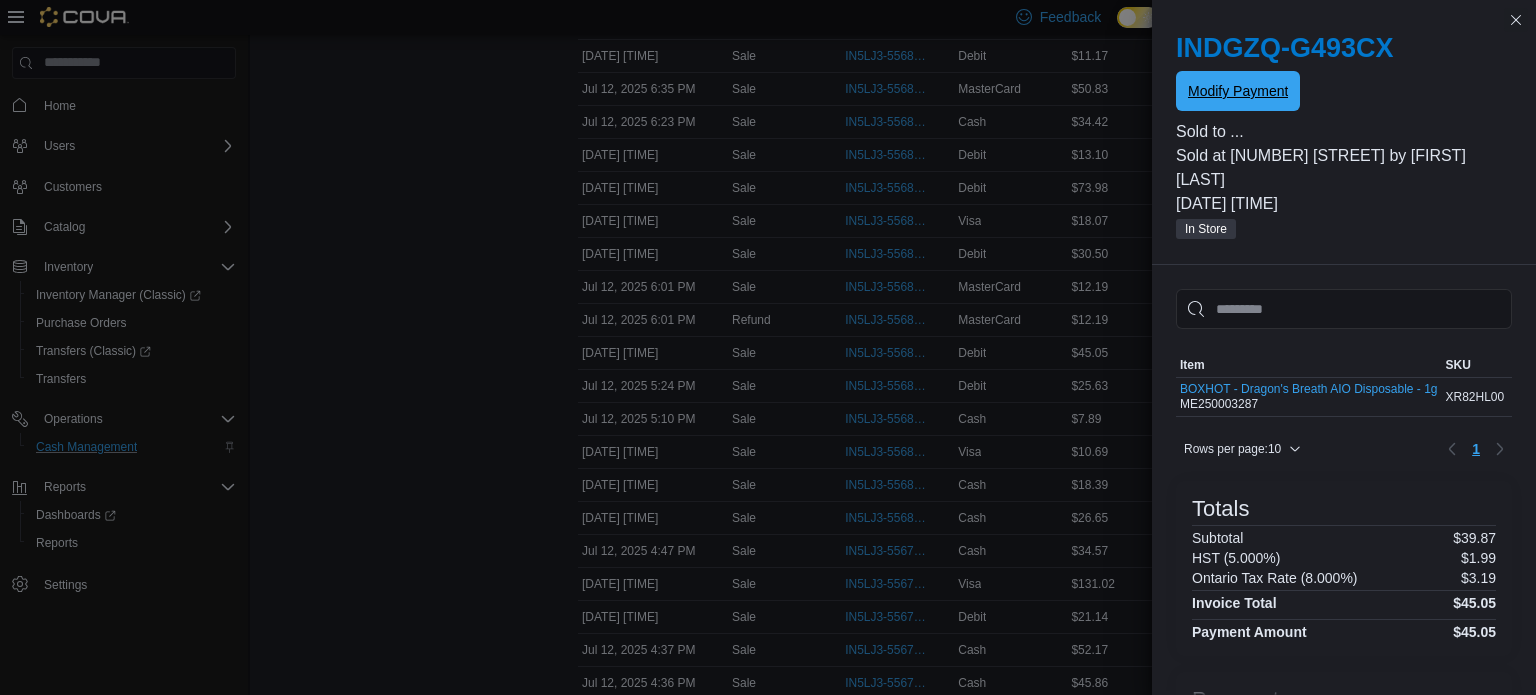 click on "Modify Payment" at bounding box center (1238, 91) 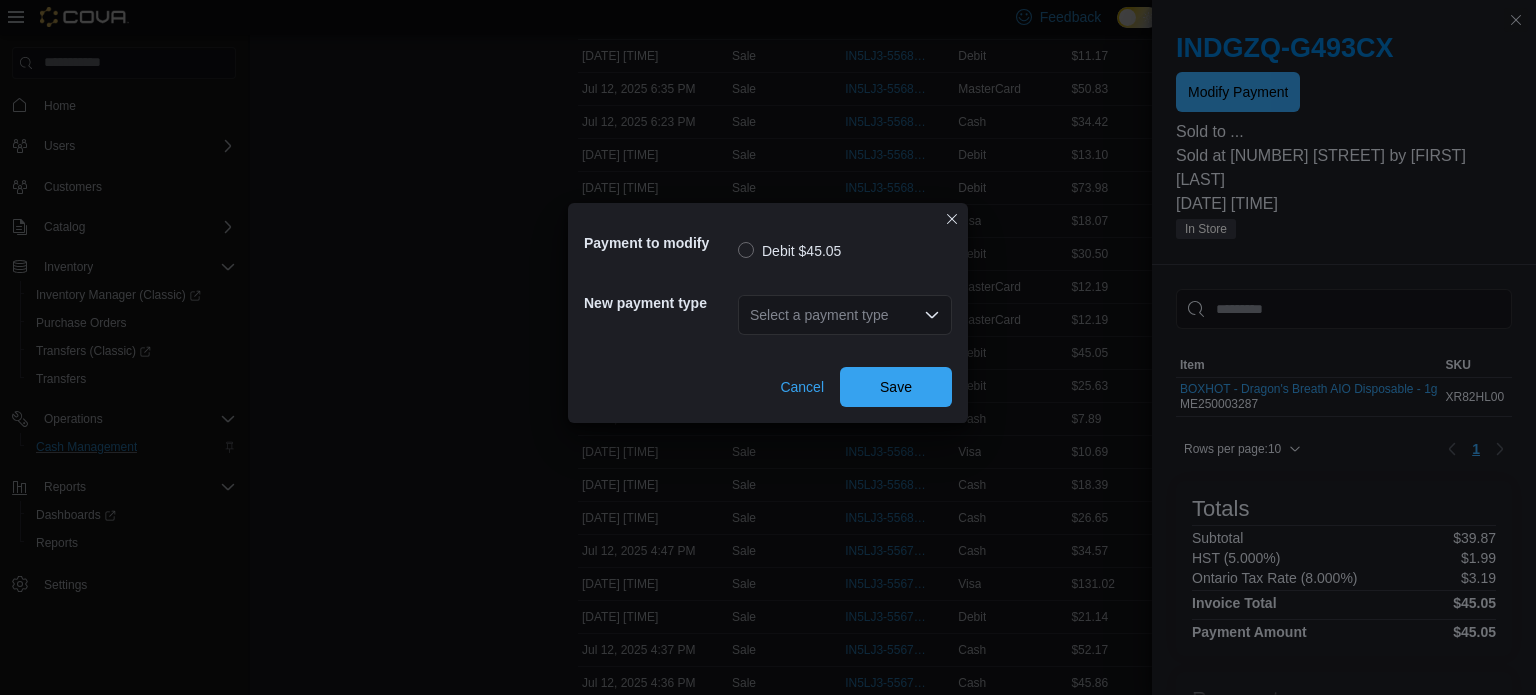 click on "Select a payment type" at bounding box center [845, 315] 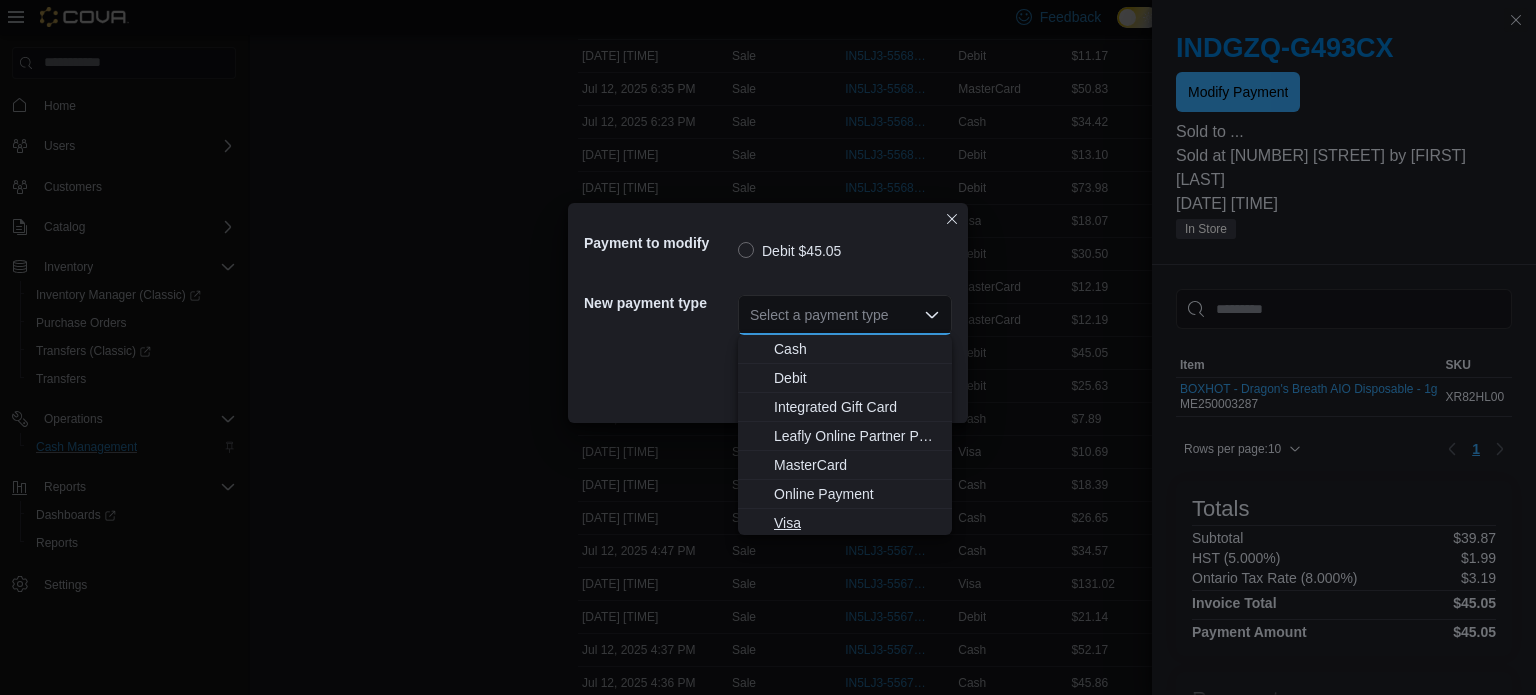 click on "Visa" at bounding box center [857, 523] 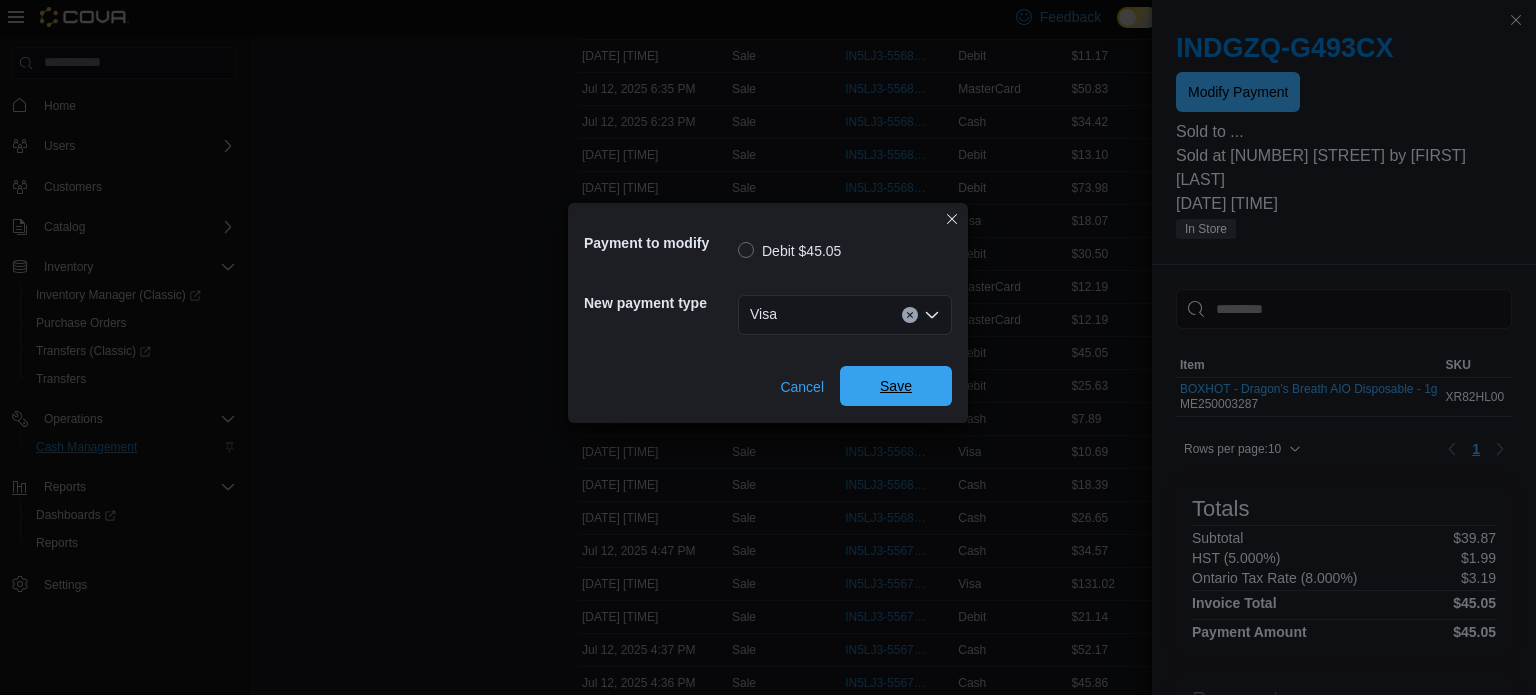 click on "Save" at bounding box center [896, 386] 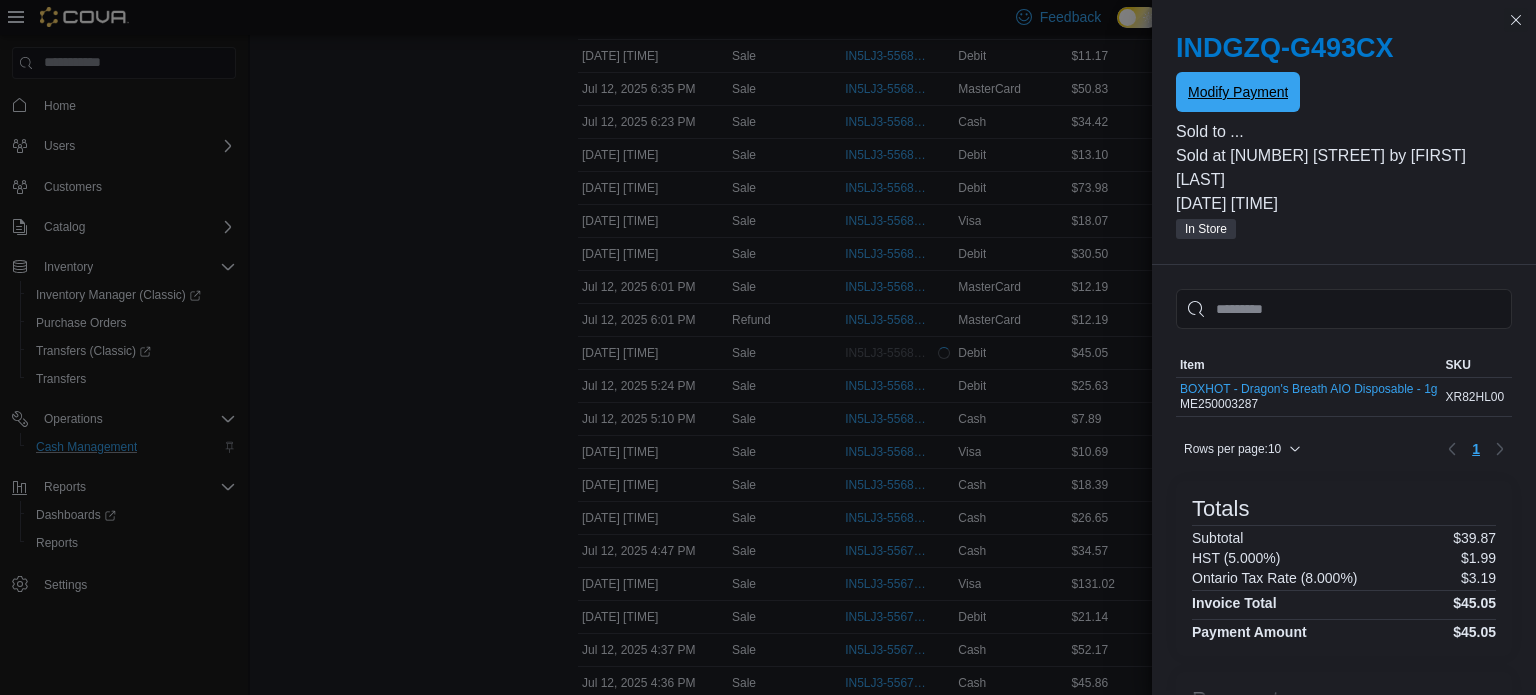 scroll, scrollTop: 0, scrollLeft: 0, axis: both 